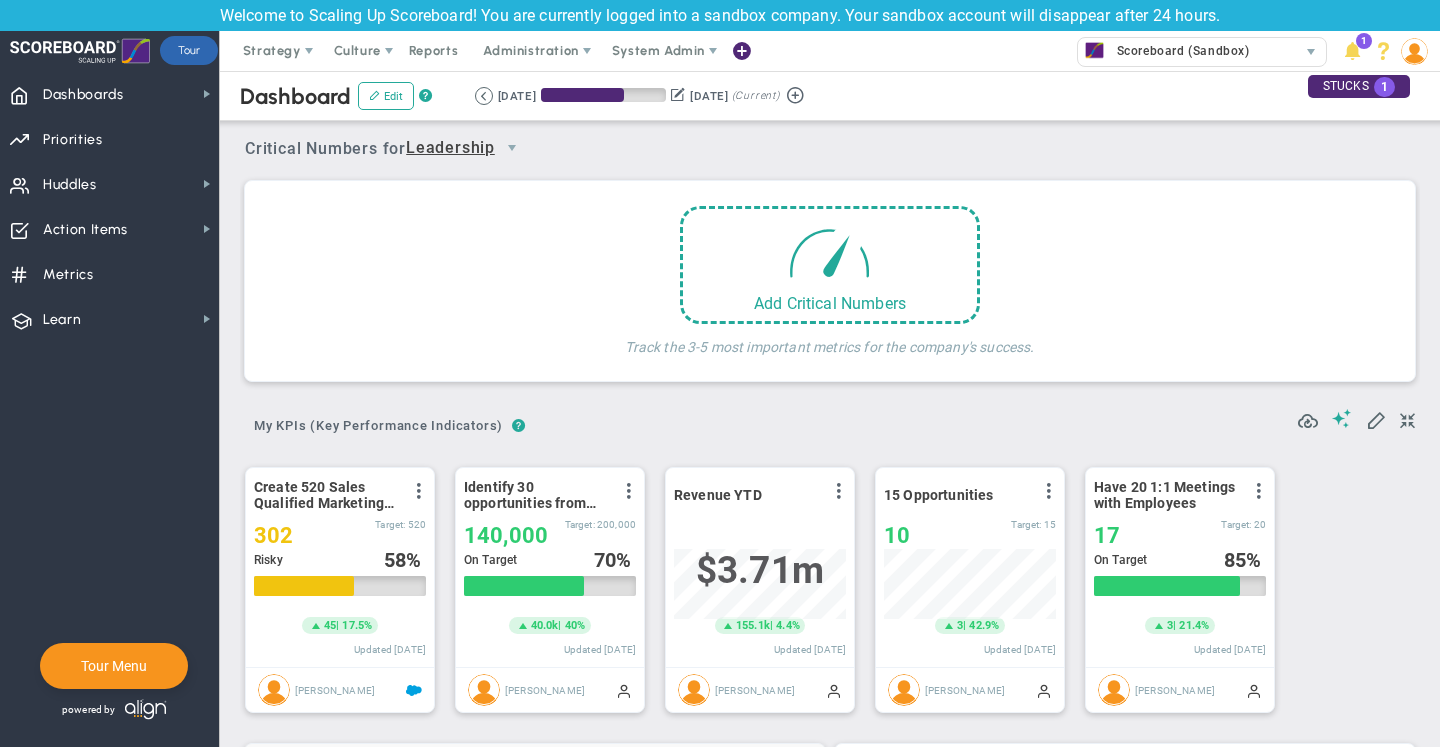 scroll, scrollTop: 0, scrollLeft: 0, axis: both 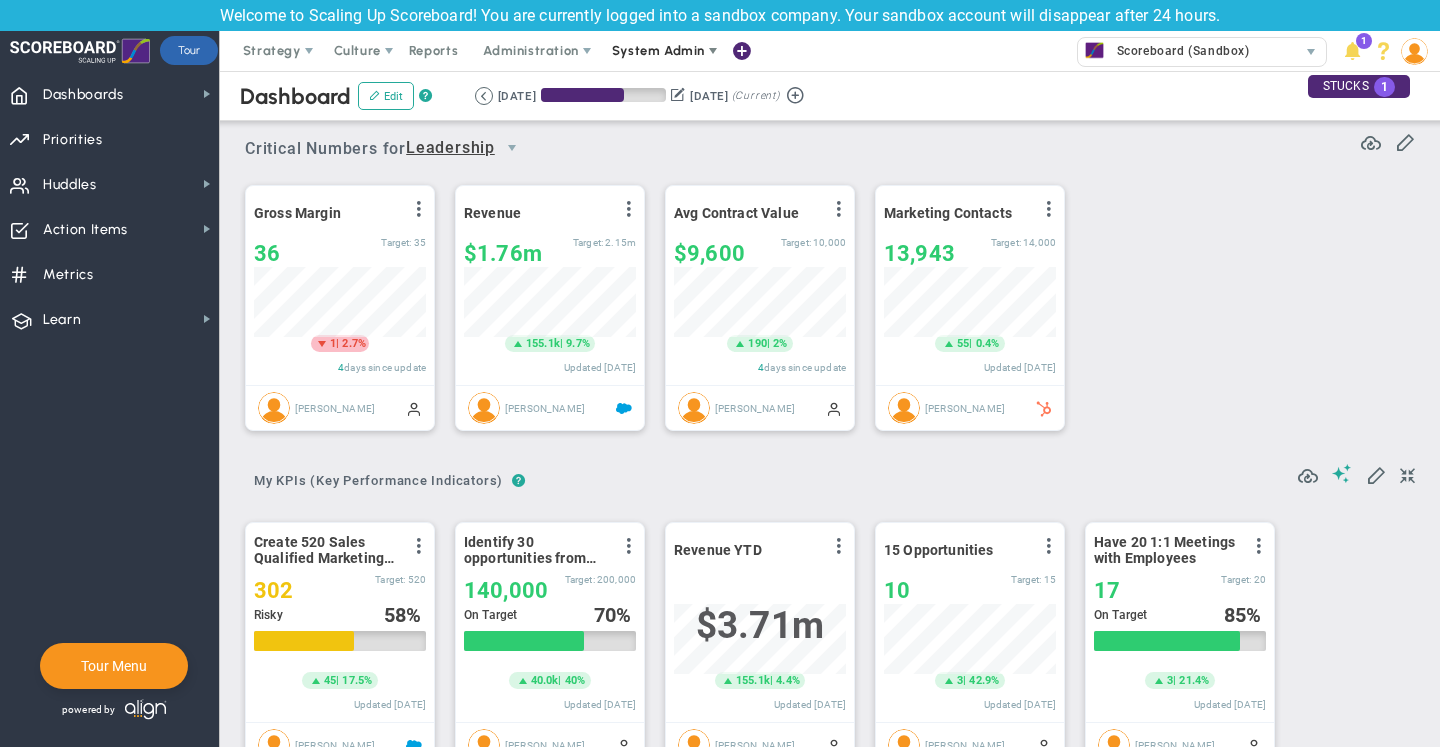 click on "System Admin" at bounding box center (658, 50) 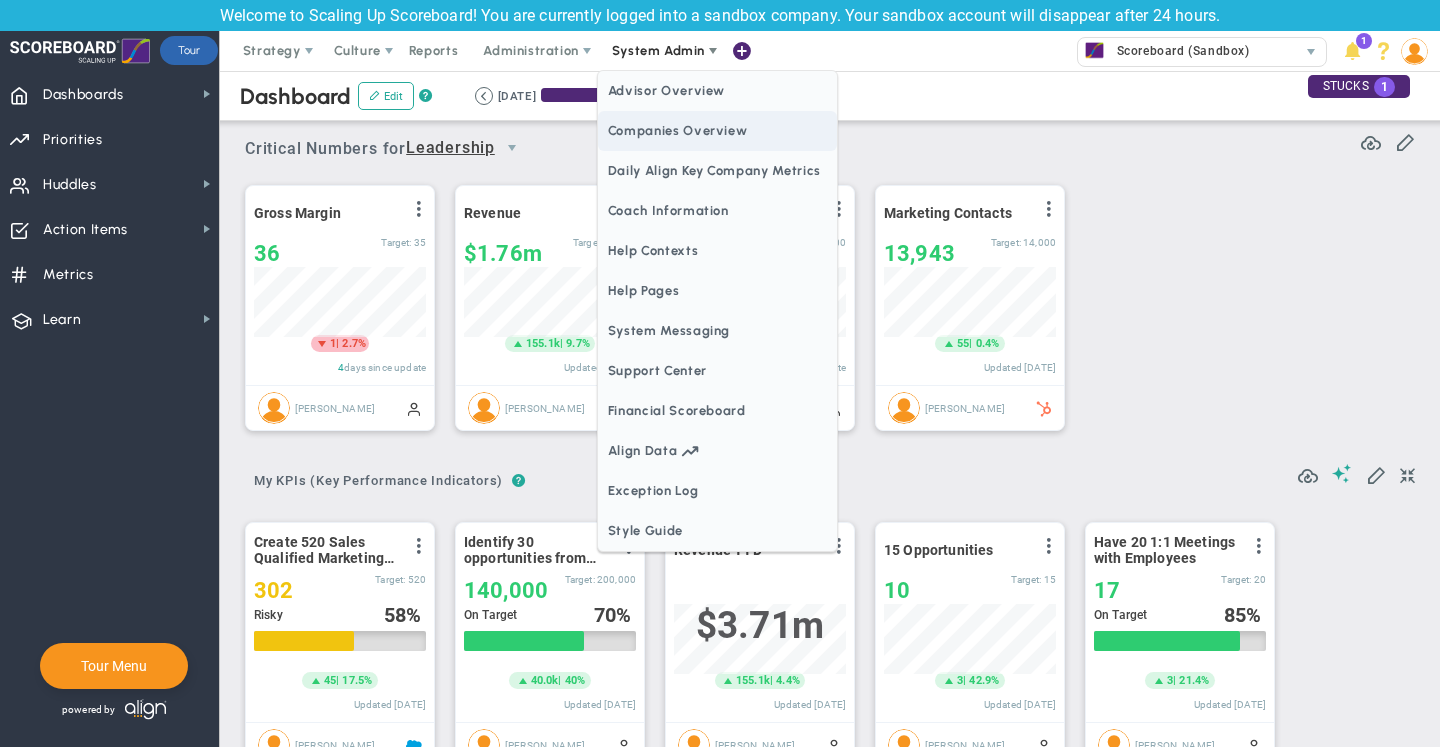click on "Companies Overview" at bounding box center [717, 131] 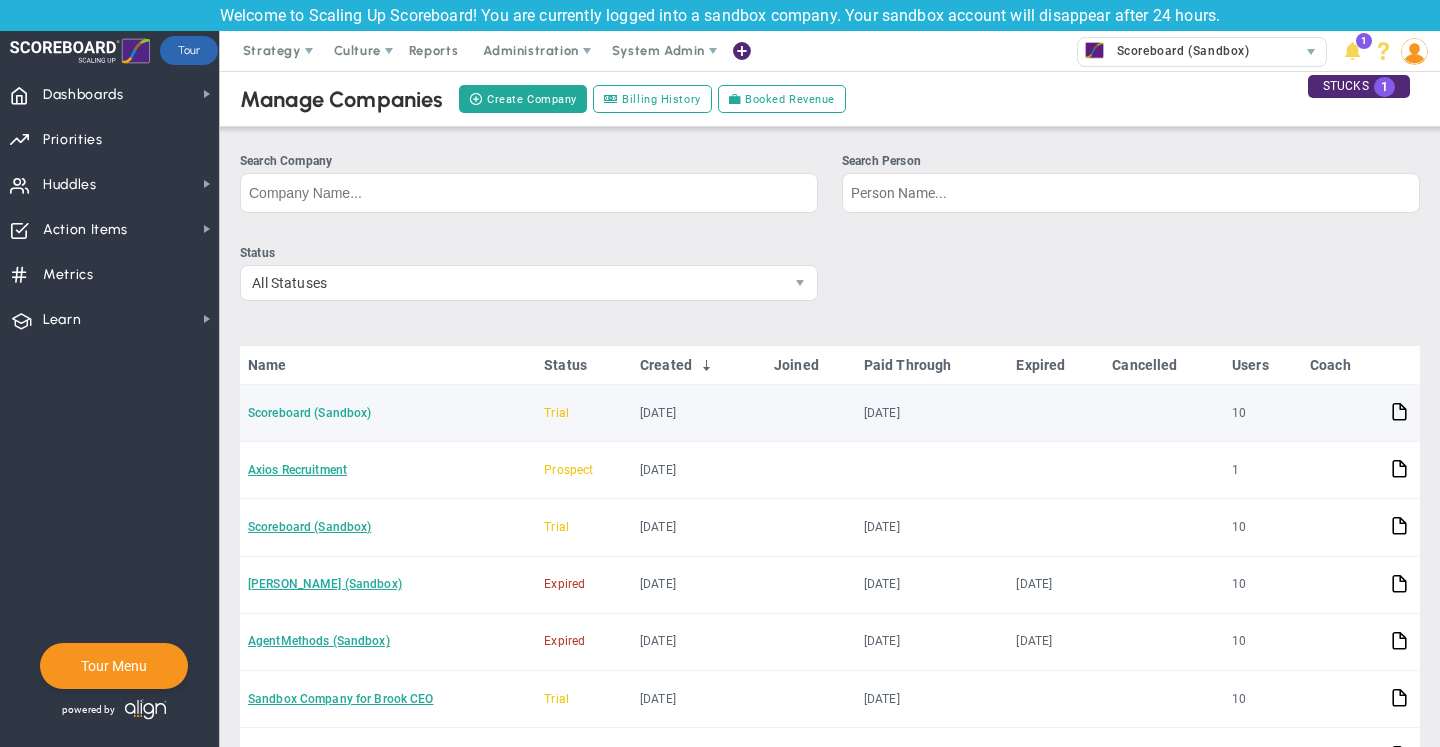click on "Scoreboard (Sandbox)" 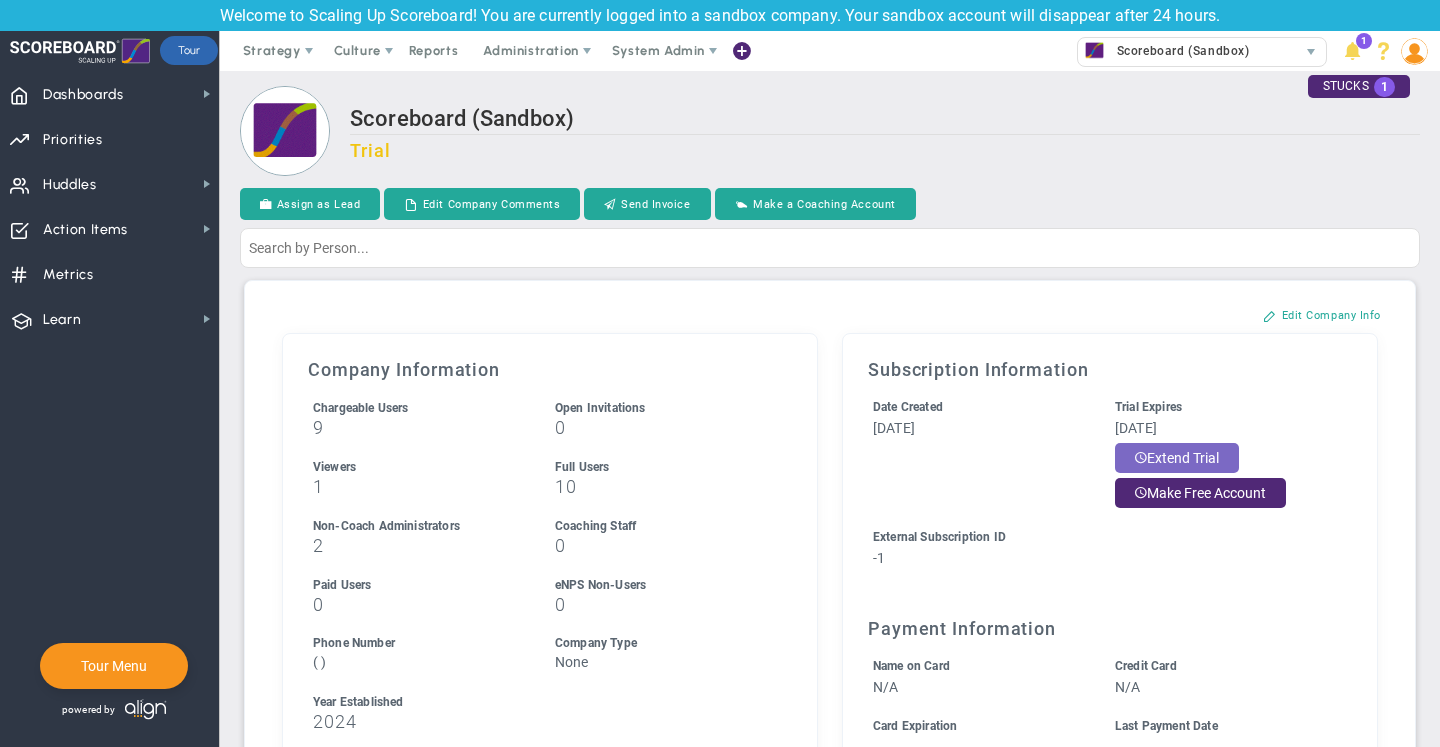 click on "Extend Trial" at bounding box center (1177, 458) 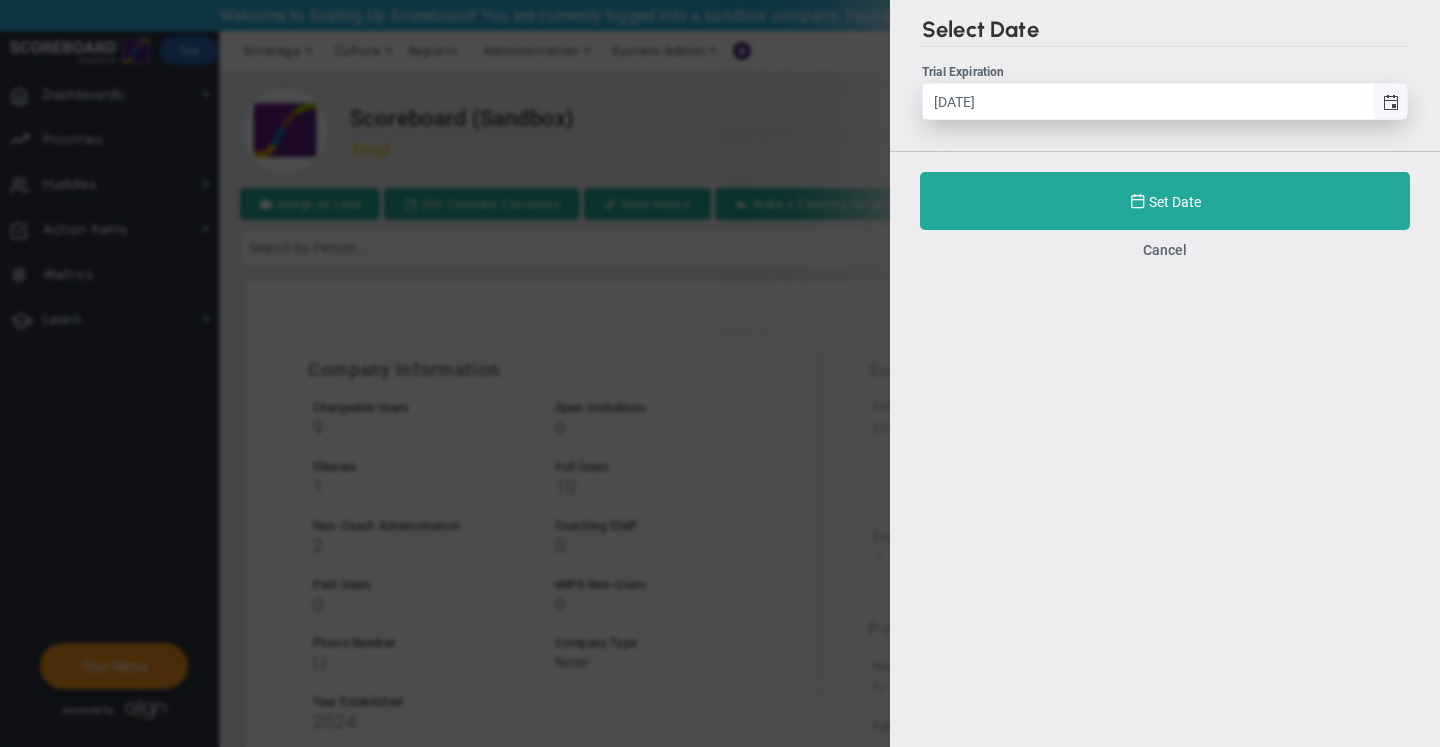 click at bounding box center (1391, 103) 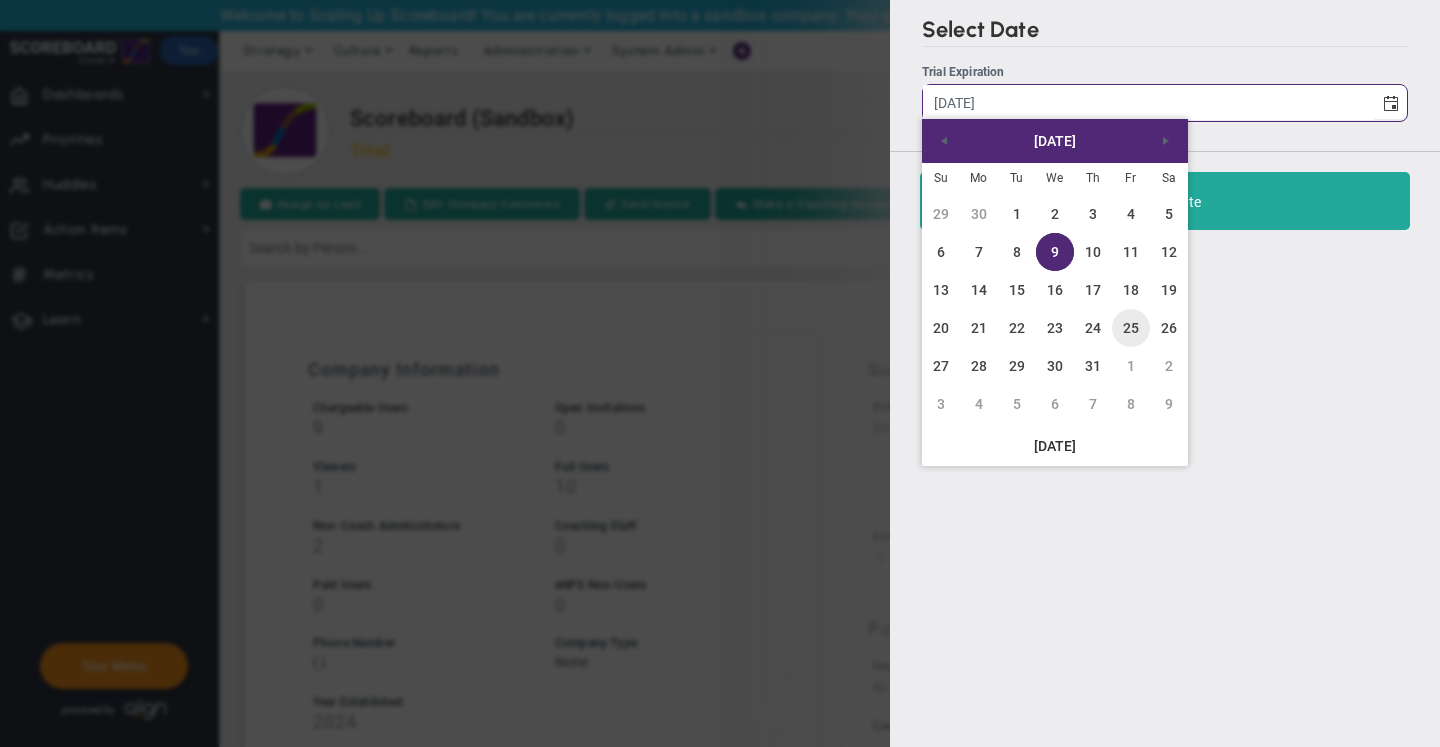click on "25" at bounding box center (1131, 328) 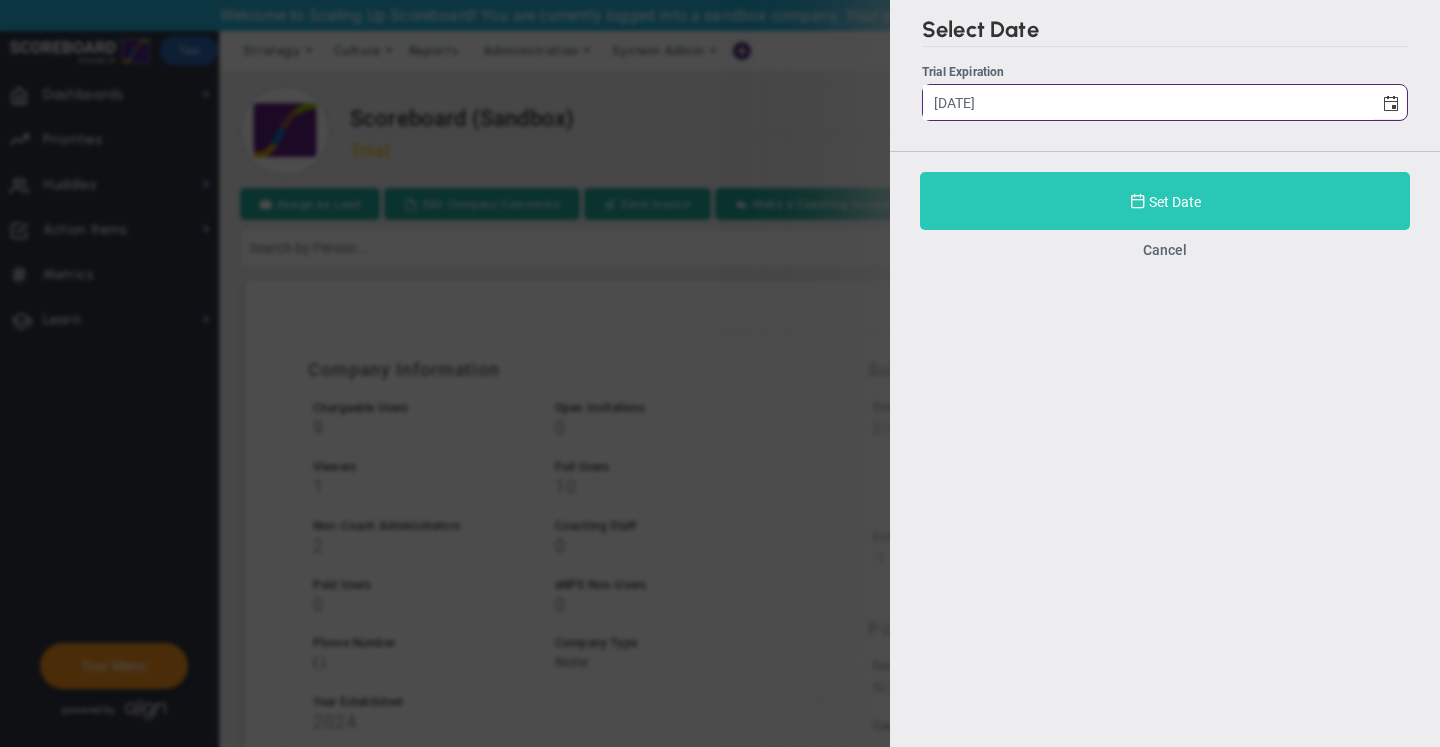 click on "Set Date" at bounding box center [1165, 201] 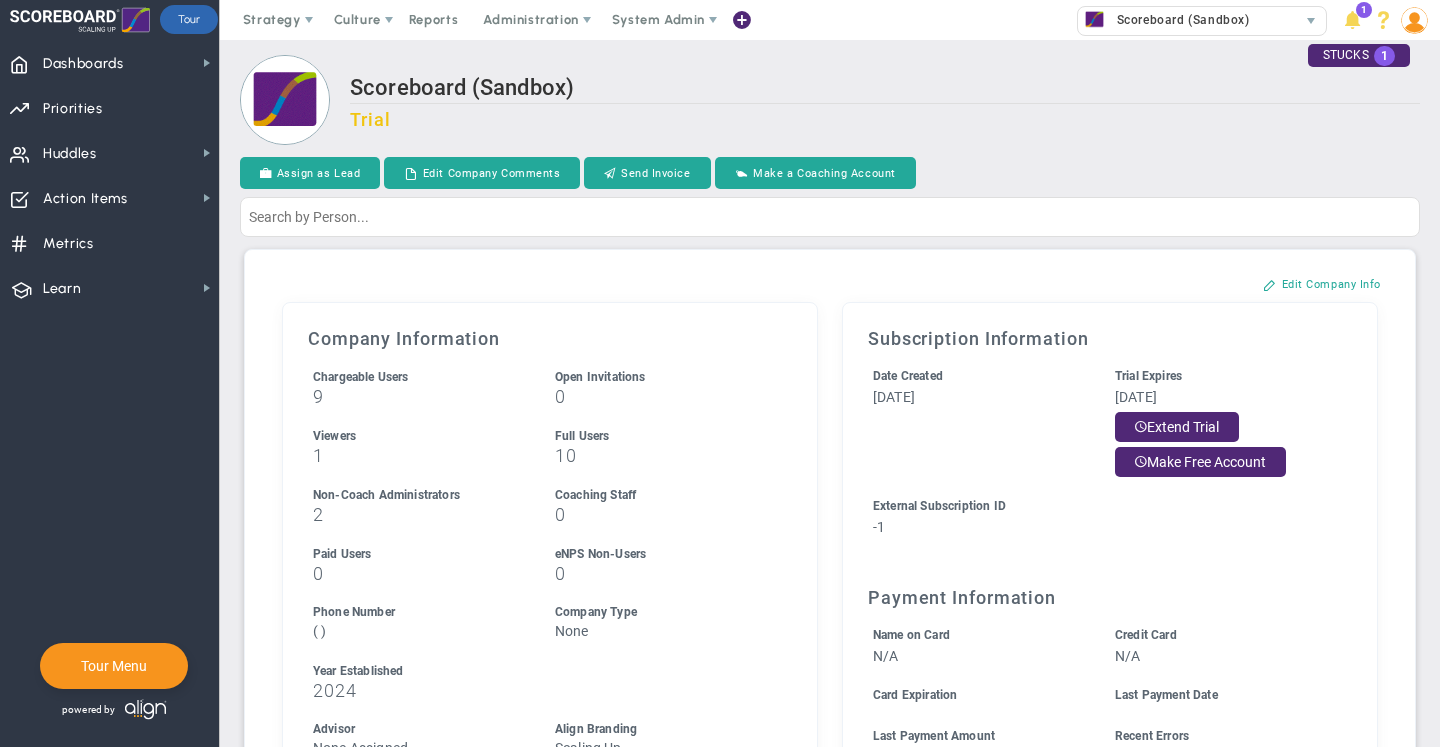 scroll, scrollTop: 0, scrollLeft: 0, axis: both 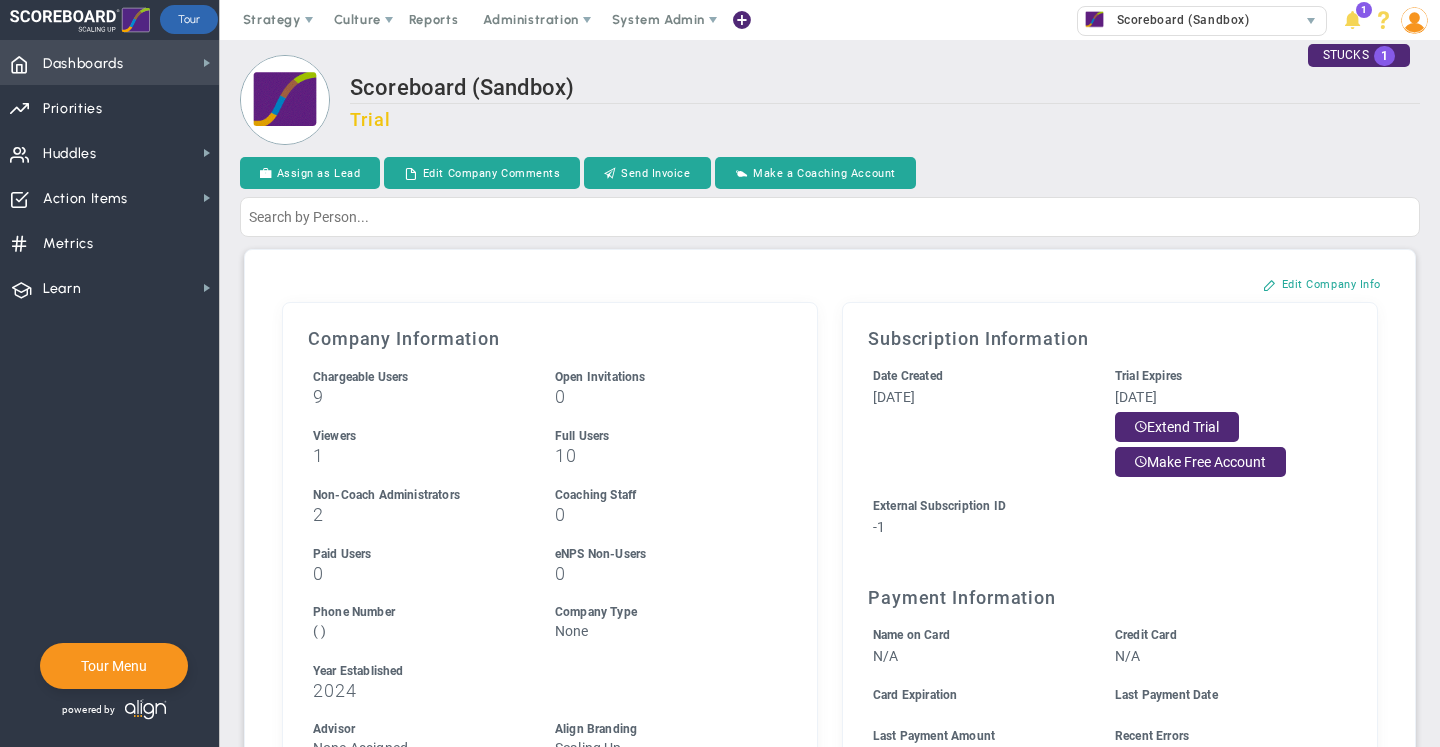 click on "Dashboards" at bounding box center [83, 64] 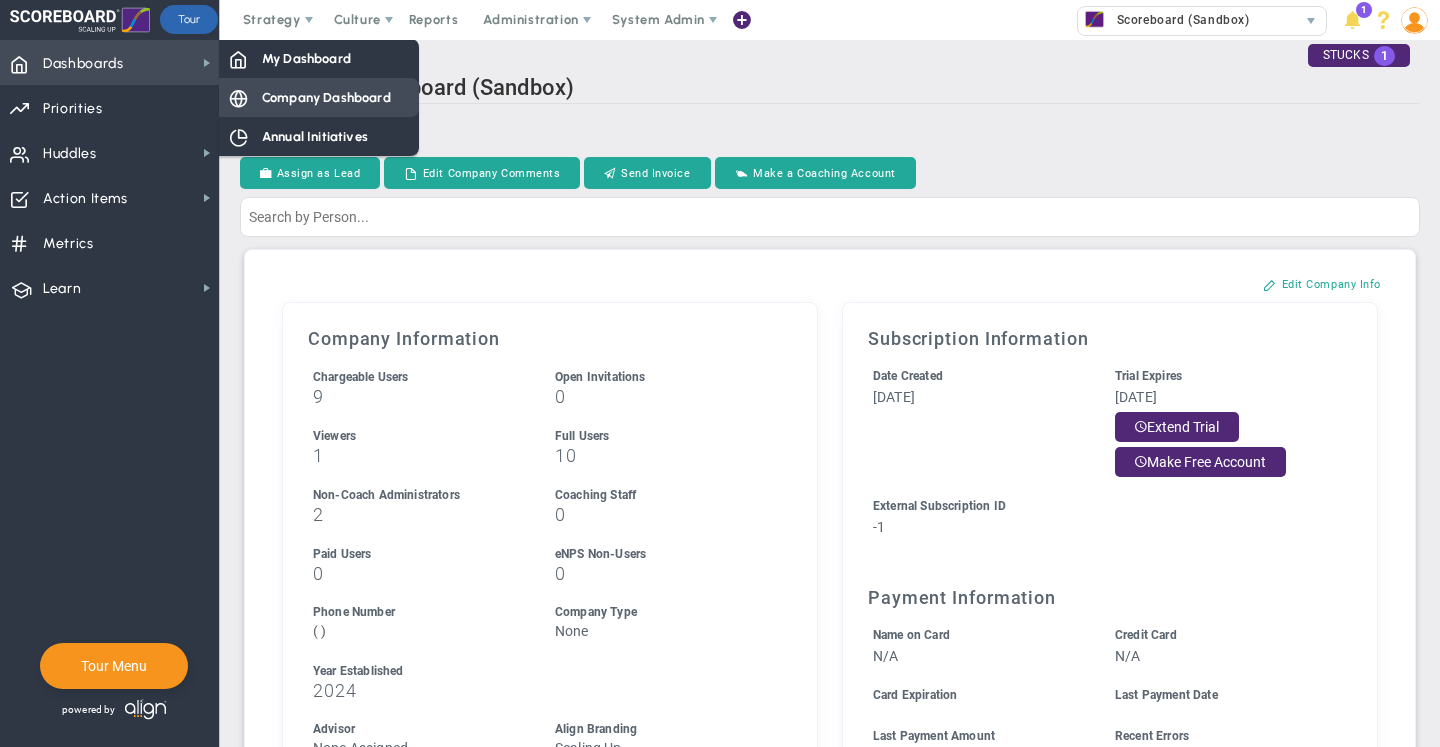 click on "Company Dashboard" at bounding box center (326, 97) 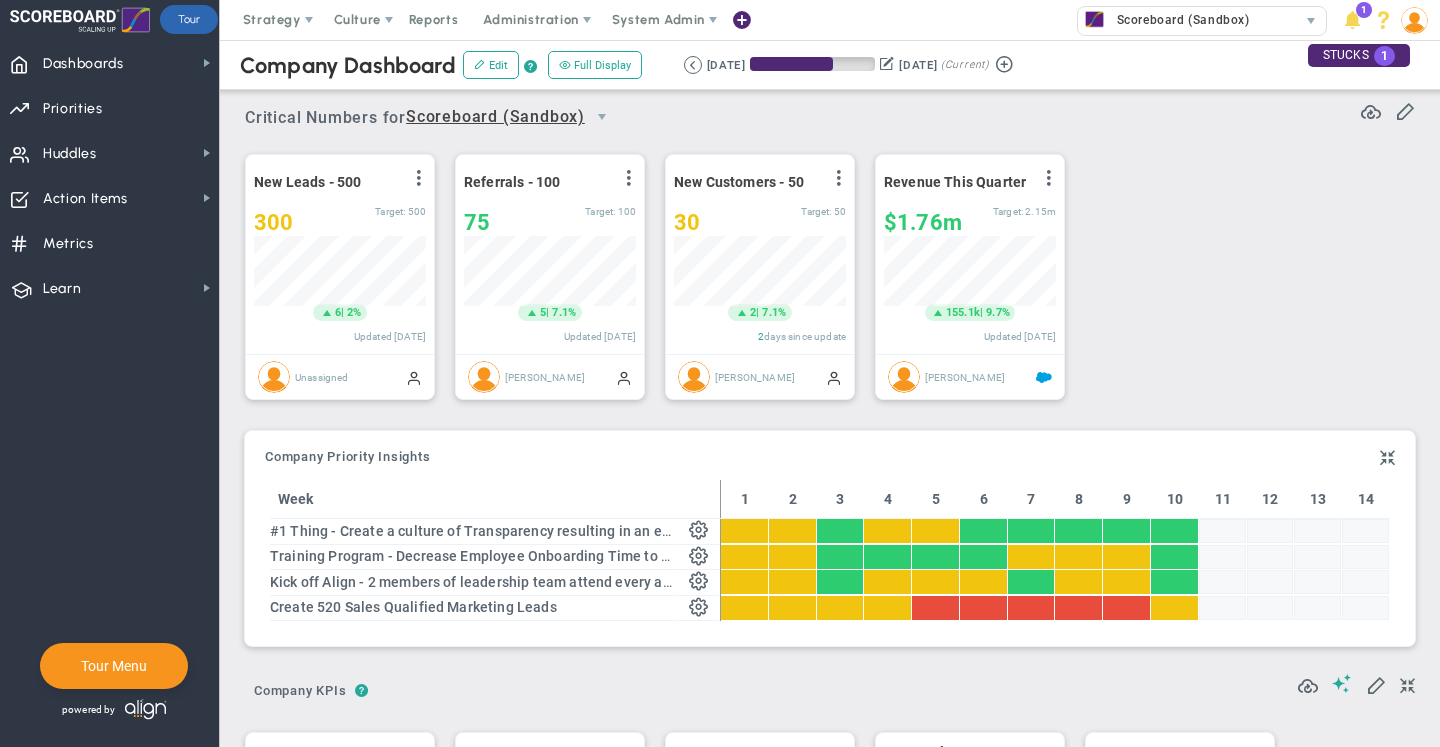 scroll, scrollTop: 999930, scrollLeft: 999828, axis: both 